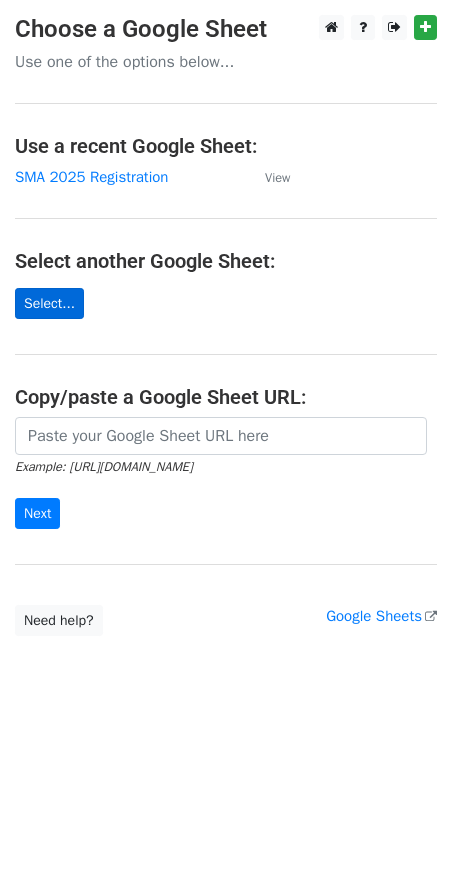 scroll, scrollTop: 0, scrollLeft: 0, axis: both 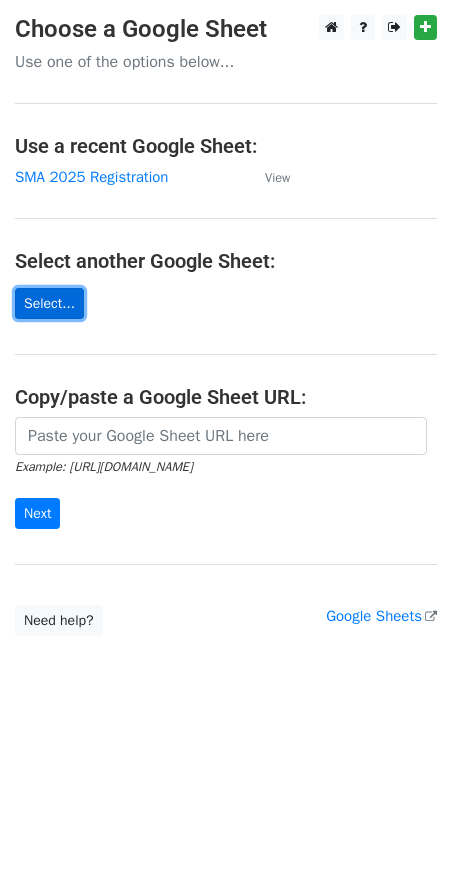 click on "Select..." at bounding box center [49, 303] 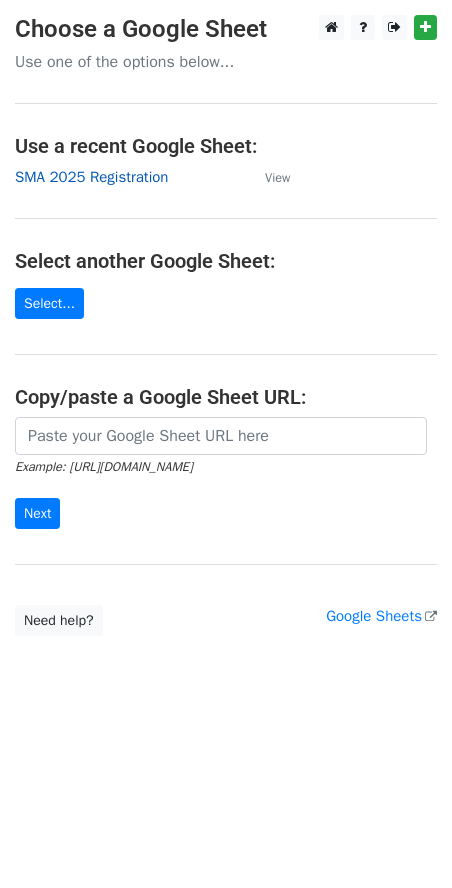 click on "SMA 2025 Registration" at bounding box center [91, 177] 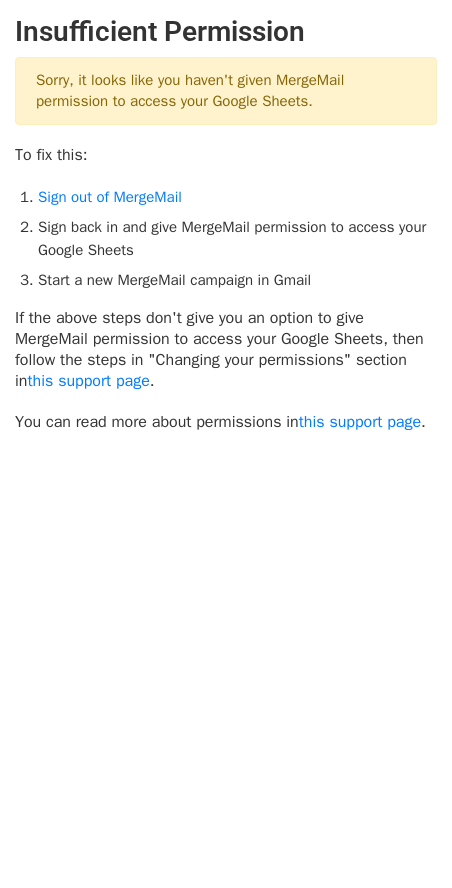 scroll, scrollTop: 0, scrollLeft: 0, axis: both 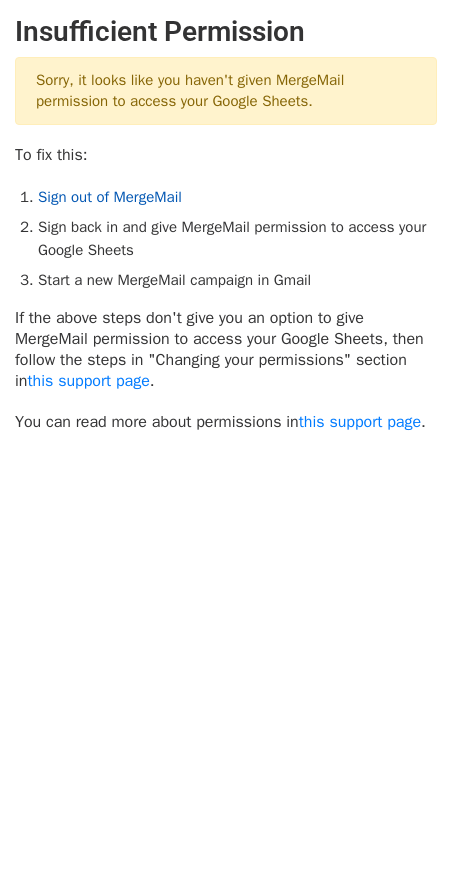 click on "Sign out of MergeMail" at bounding box center [110, 197] 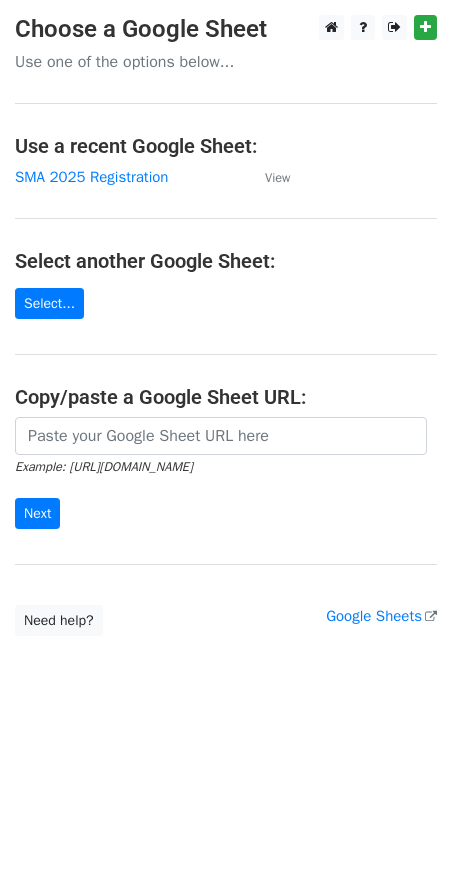 scroll, scrollTop: 0, scrollLeft: 0, axis: both 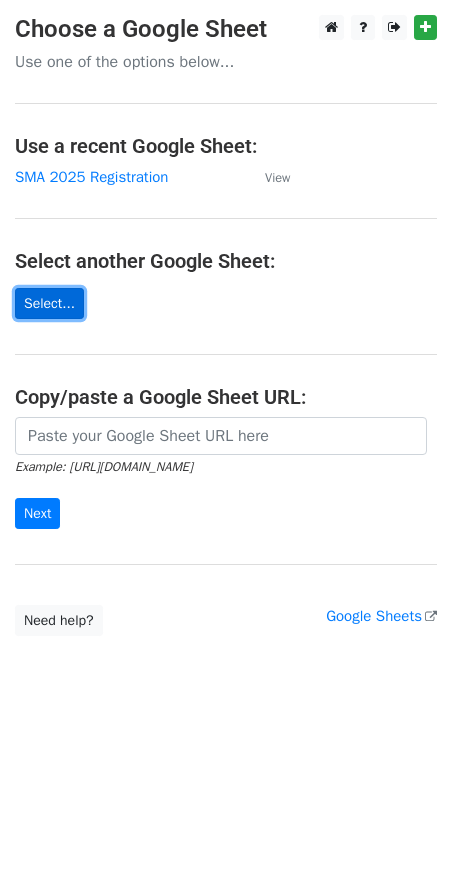 click on "Select..." at bounding box center [49, 303] 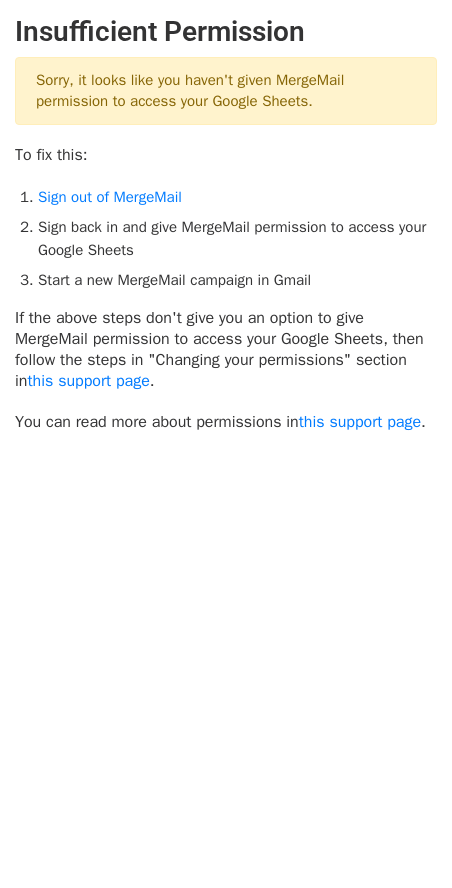 scroll, scrollTop: 0, scrollLeft: 0, axis: both 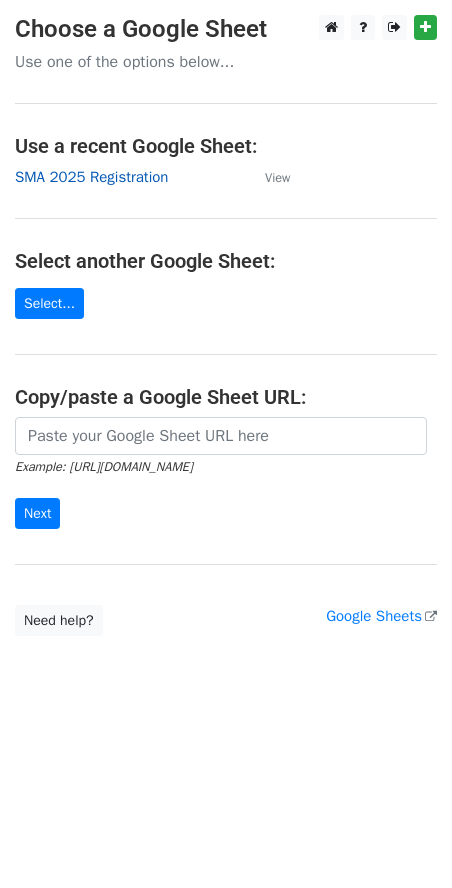 click on "SMA 2025 Registration" at bounding box center [91, 177] 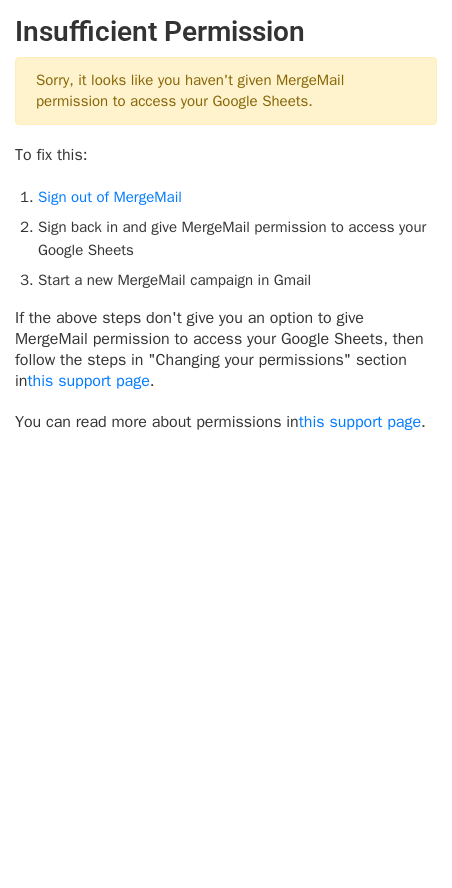 scroll, scrollTop: 0, scrollLeft: 0, axis: both 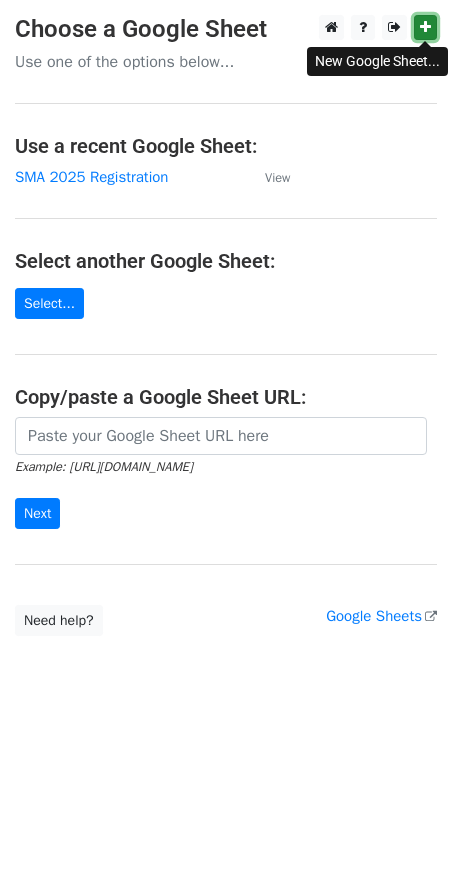 click at bounding box center (425, 27) 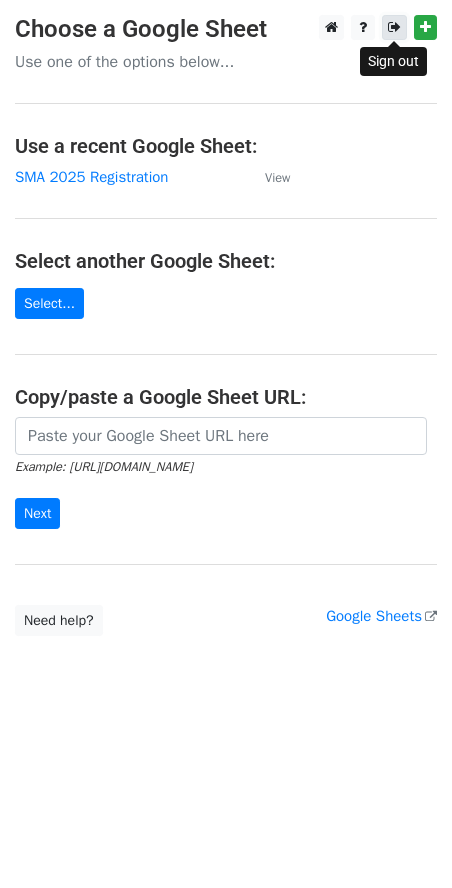 click at bounding box center [394, 27] 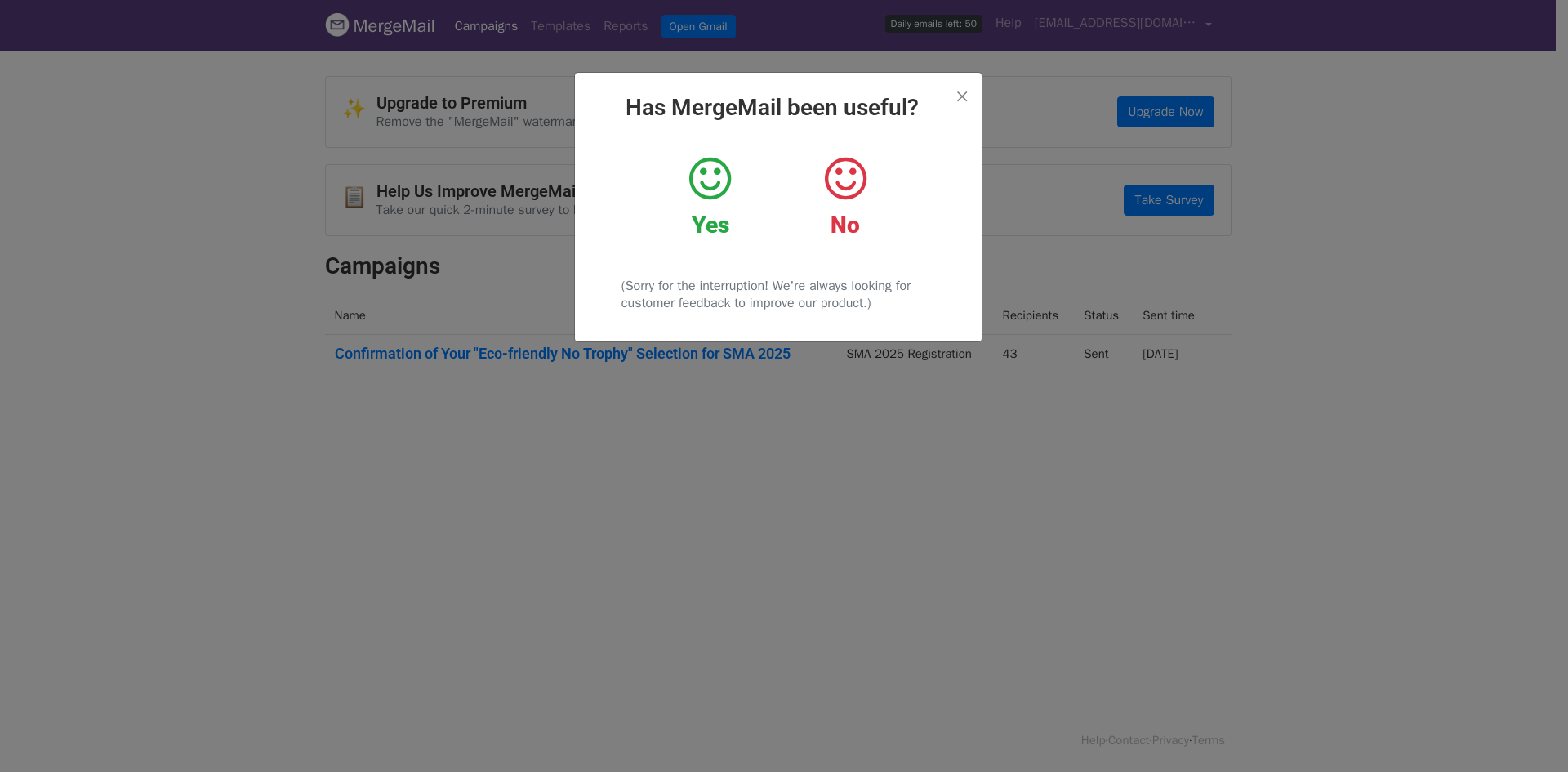 scroll, scrollTop: 0, scrollLeft: 0, axis: both 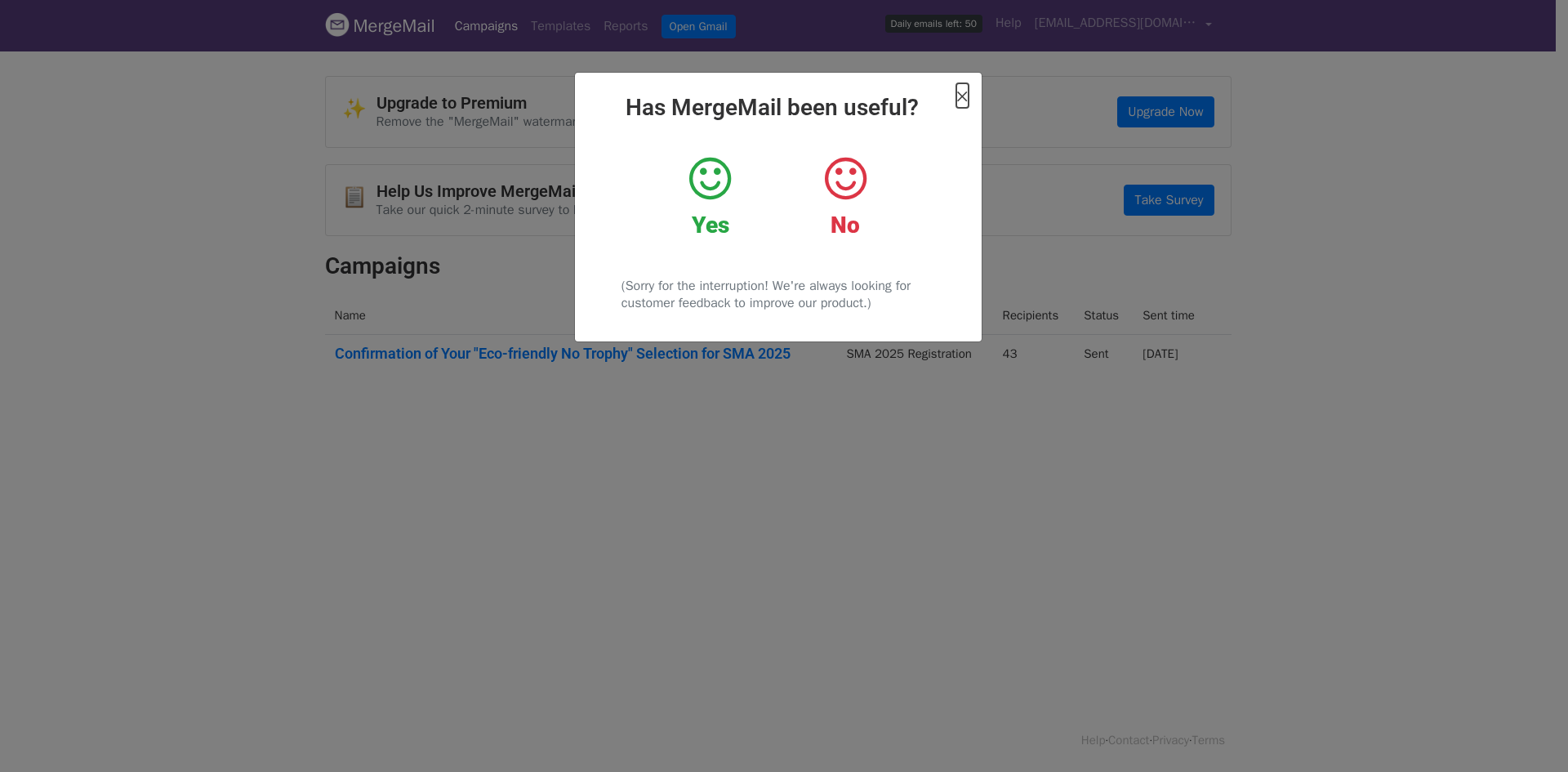 click on "×" at bounding box center (962, 96) 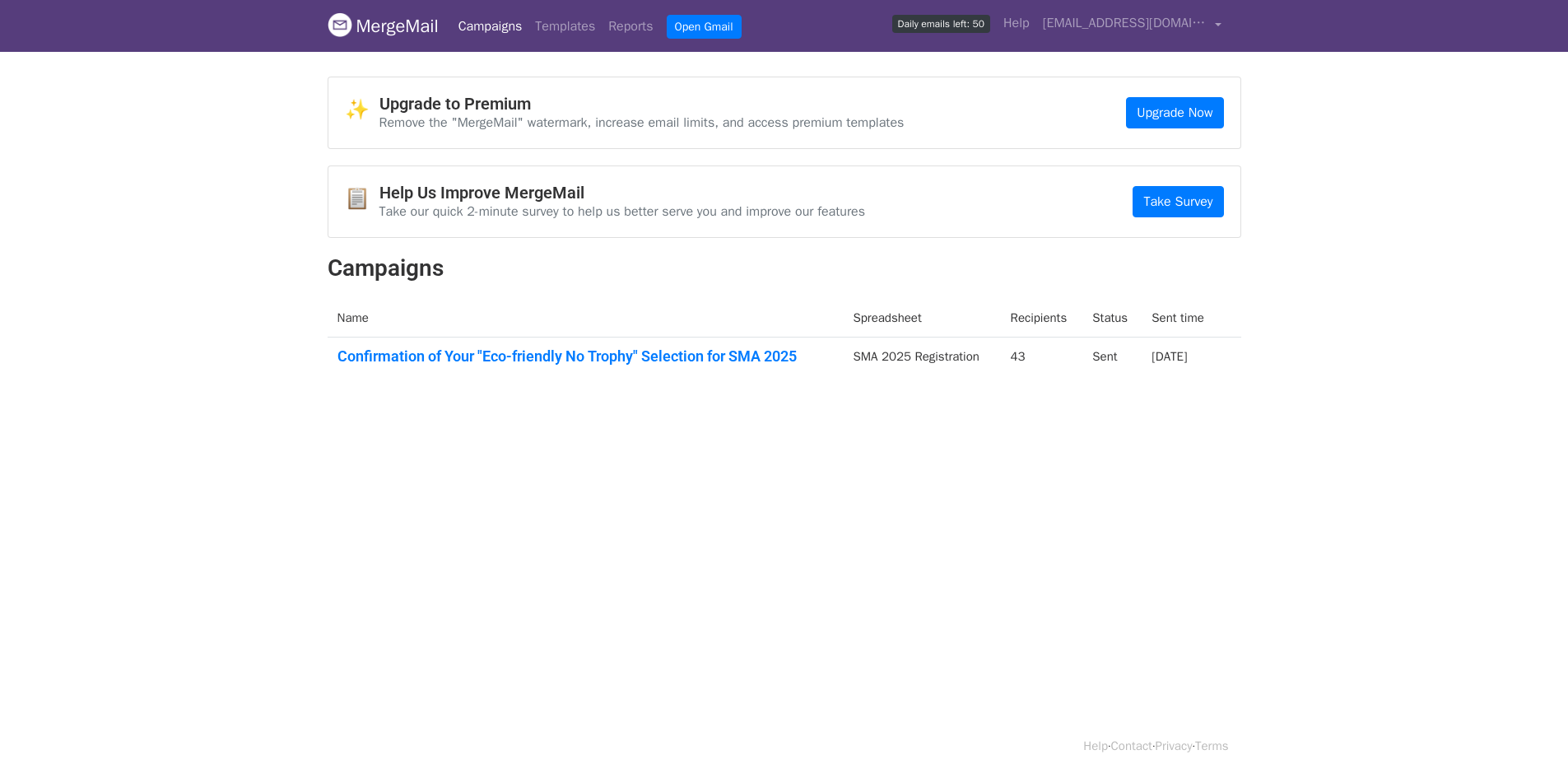 click on "MergeMail
Campaigns
Templates
Reports
Open Gmail
Daily emails left: 50
Help
danielonline@fsma.org.sg
Account
Unsubscribes
Integrations
Notification Settings
Sign out
New Features
You're all caught up!
Scheduled Campaigns
Schedule your emails to be sent later.
Read more
Account Reports
View reports across all of your campaigns to find highly-engaged recipients and to see which templates and campaigns have the most clicks and opens.
Read more
View my reports
Template Editor
Create beautiful emails using our powerful template editor.
Read more
View my templates
✨
Upgrade to Premium
Remove the "MergeMail" watermark, increase email limits, and access premium templates
Upgrade Now
📋
Help Us Improve MergeMail
Take Survey
Campaigns
Name
Spreadsheet" at bounding box center [784, 231] 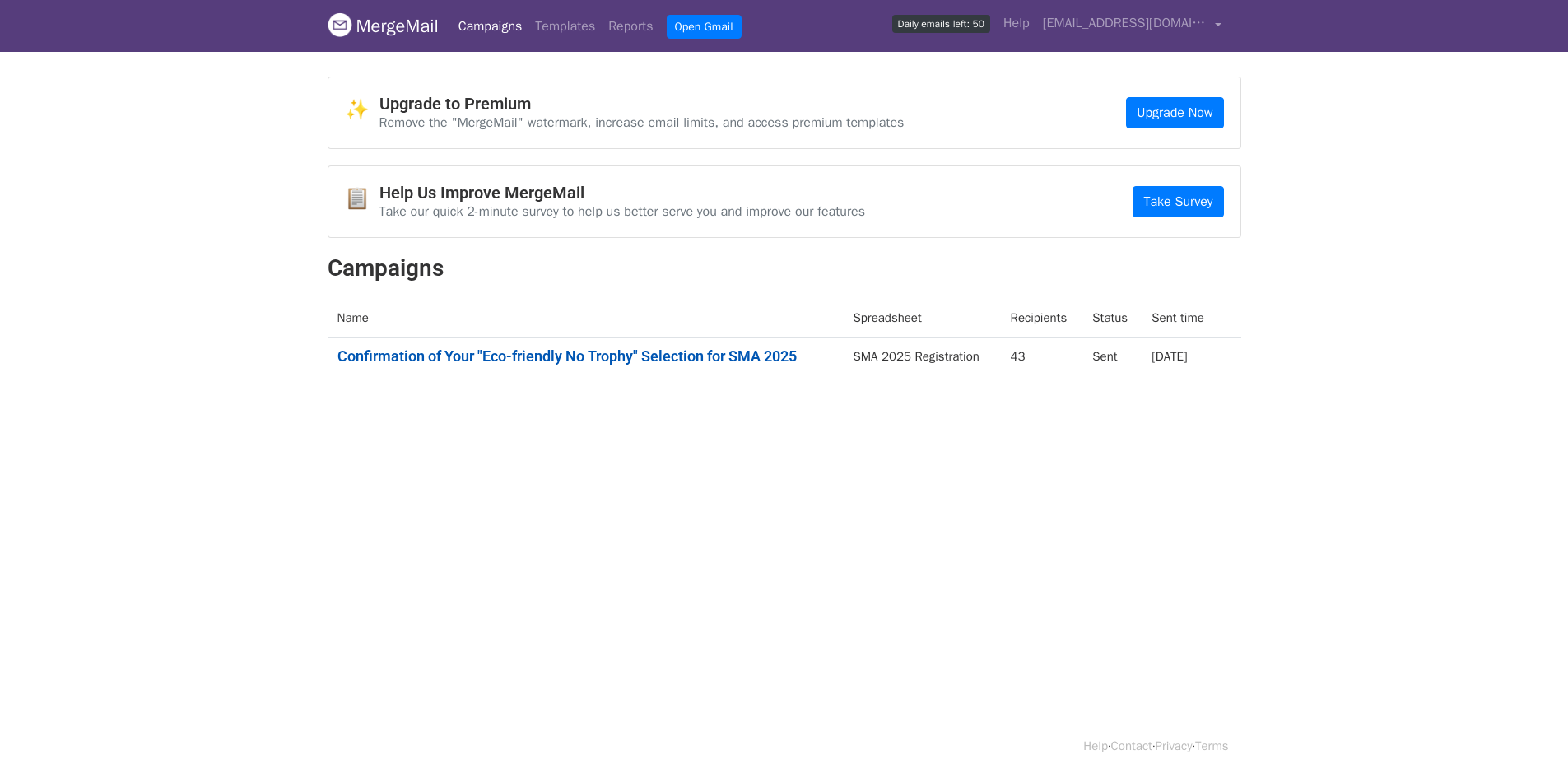 click on "Confirmation of Your "Eco-friendly No Trophy" Selection for SMA 2025" at bounding box center (585, 356) 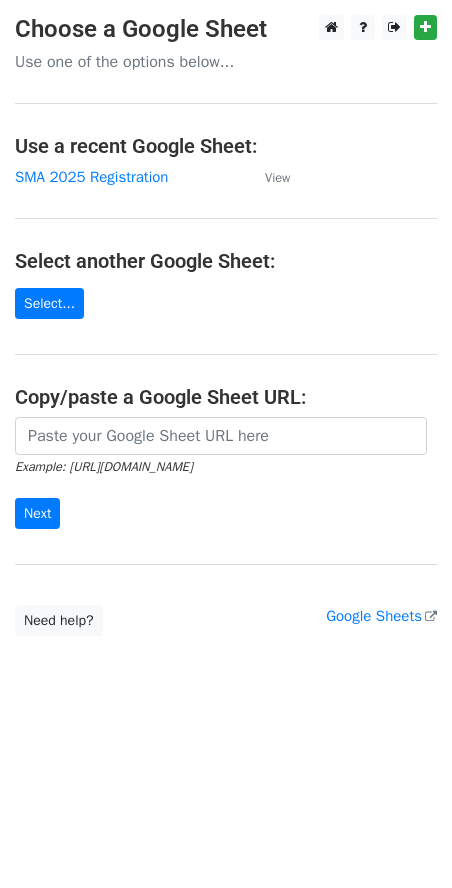 scroll, scrollTop: 0, scrollLeft: 0, axis: both 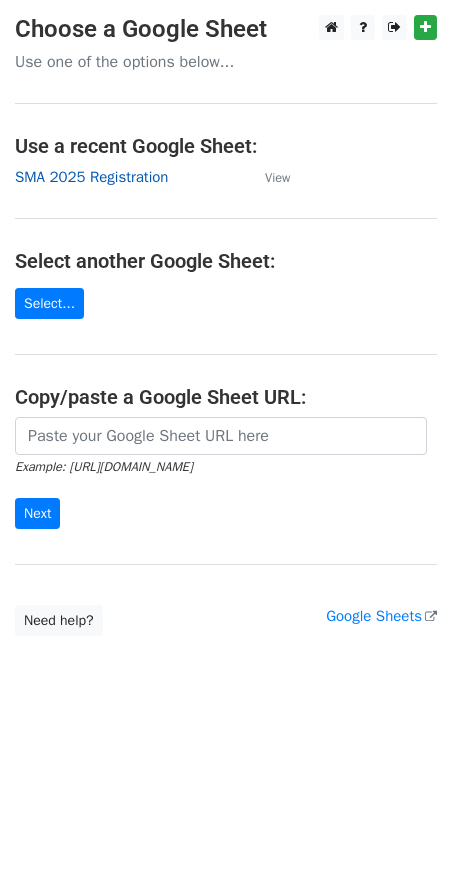 click on "SMA 2025 Registration" at bounding box center (91, 177) 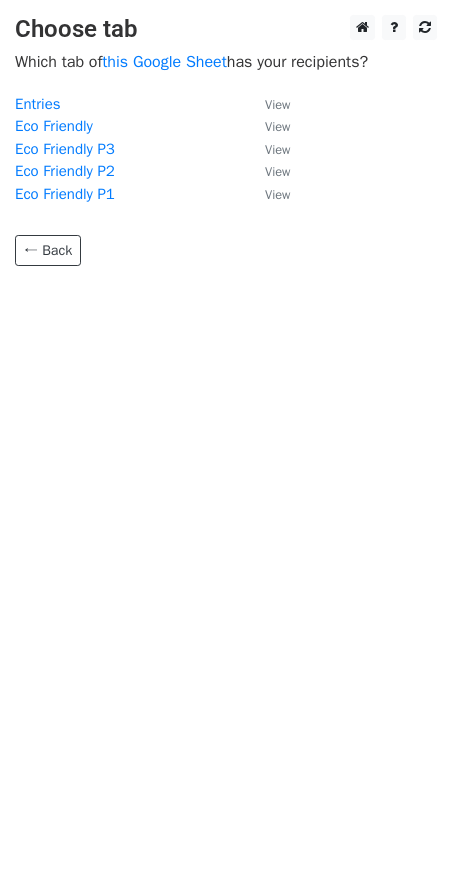 scroll, scrollTop: 0, scrollLeft: 0, axis: both 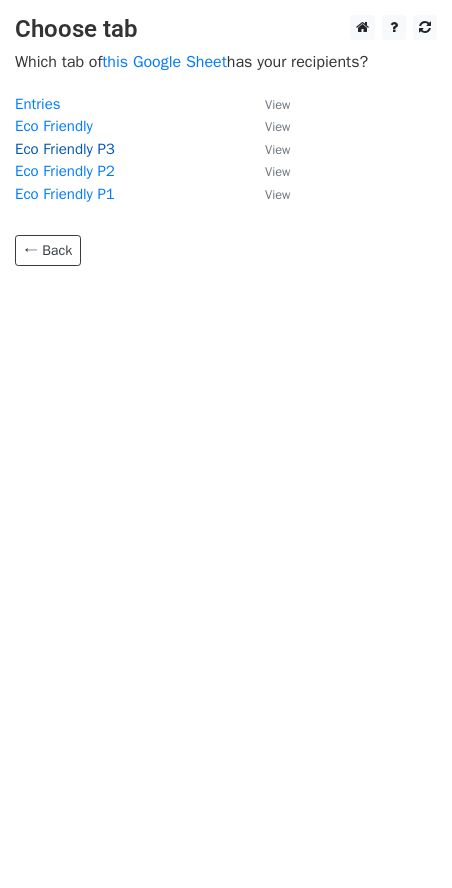 click on "Eco Friendly P3" at bounding box center (65, 149) 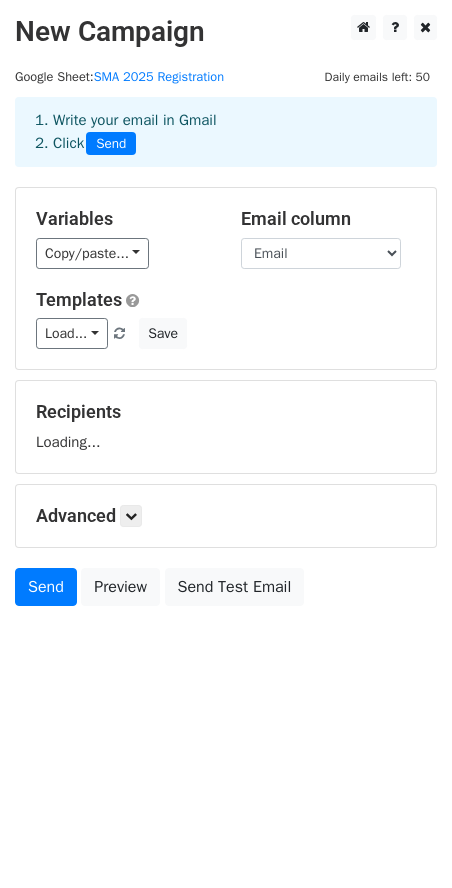scroll, scrollTop: 0, scrollLeft: 0, axis: both 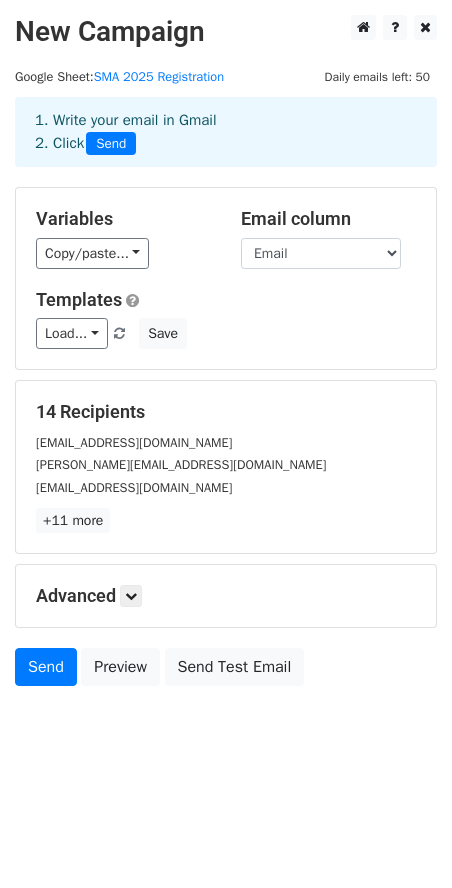 click on "Variables
Copy/paste...
{{Eco-Friendly No Trophy Op...
{{Given Name (First)}}
{{Email}}
{{Entry Id}}
{{Trophy Confirmation}}
Email column
Eco-Friendly No Trophy Option
Given Name (First)
Email
Entry Id
Trophy Confirmation
Templates
Load...
No templates saved
Save" at bounding box center [226, 278] 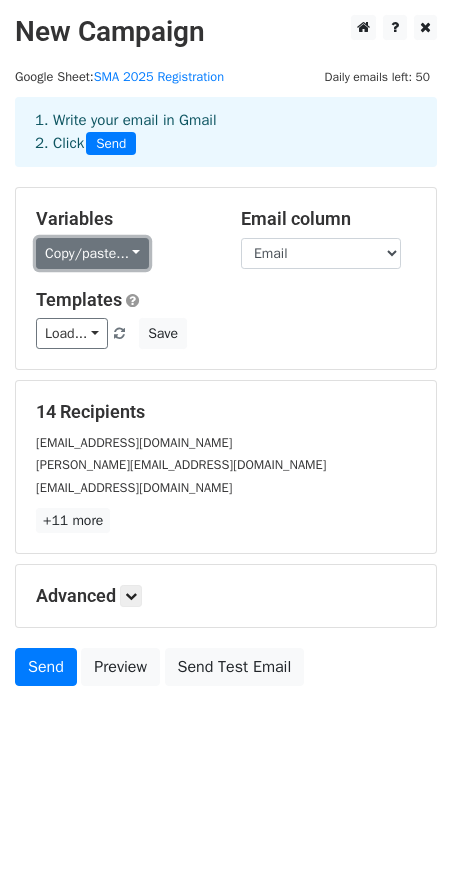 click on "Copy/paste..." at bounding box center (92, 253) 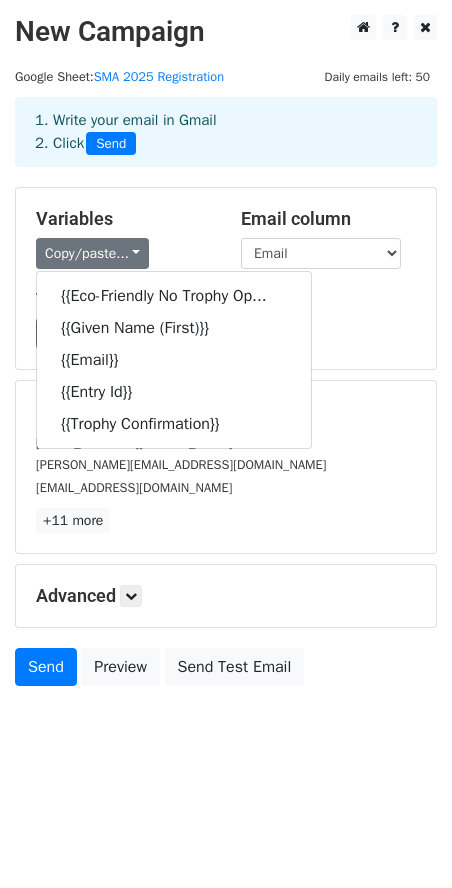 click on "Variables
Copy/paste...
{{Eco-Friendly No Trophy Op...
{{Given Name (First)}}
{{Email}}
{{Entry Id}}
{{Trophy Confirmation}}" at bounding box center (123, 238) 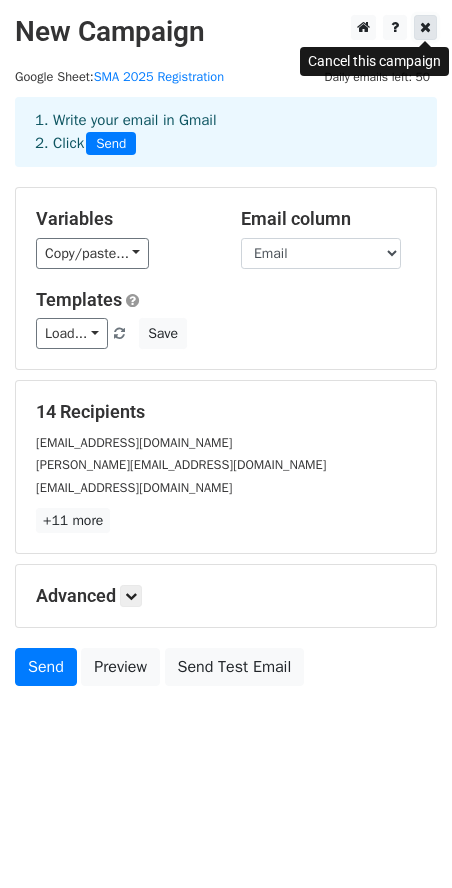 click at bounding box center [425, 27] 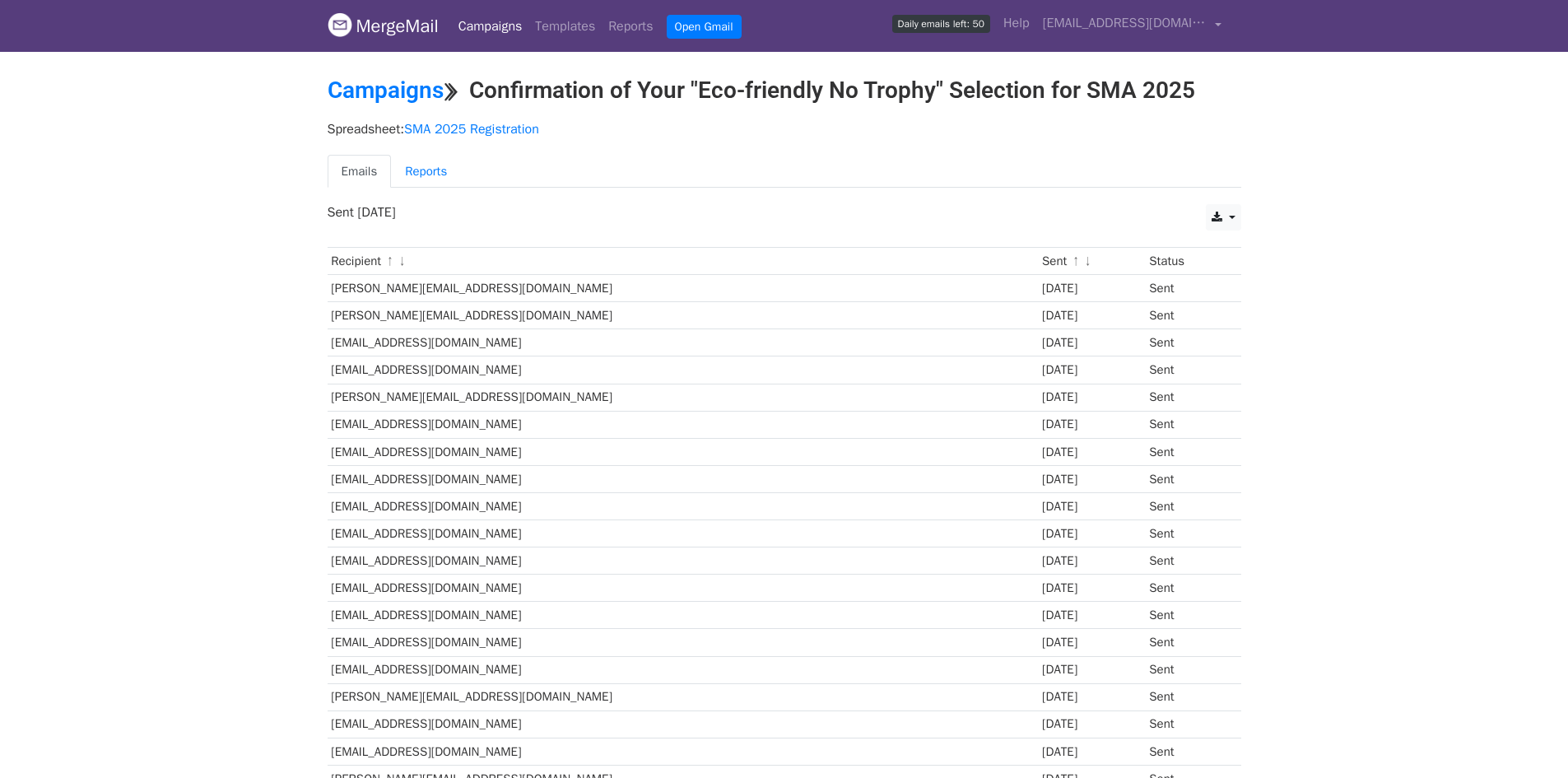 scroll, scrollTop: 0, scrollLeft: 0, axis: both 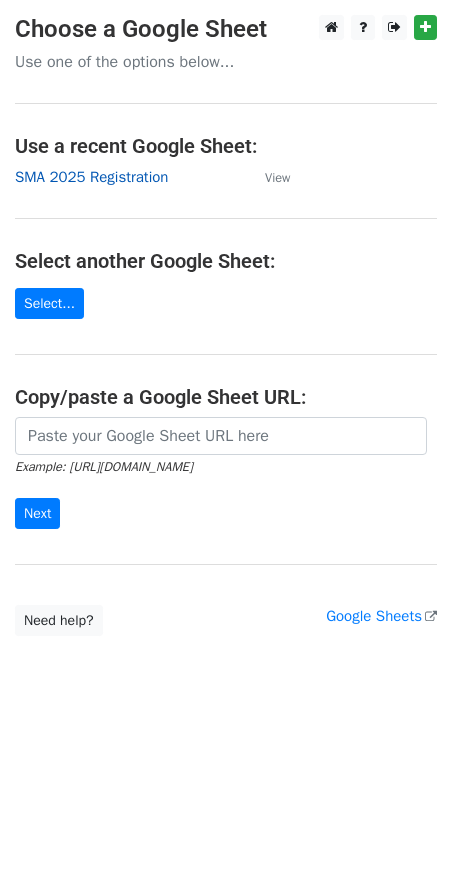 click on "SMA 2025 Registration" at bounding box center (91, 177) 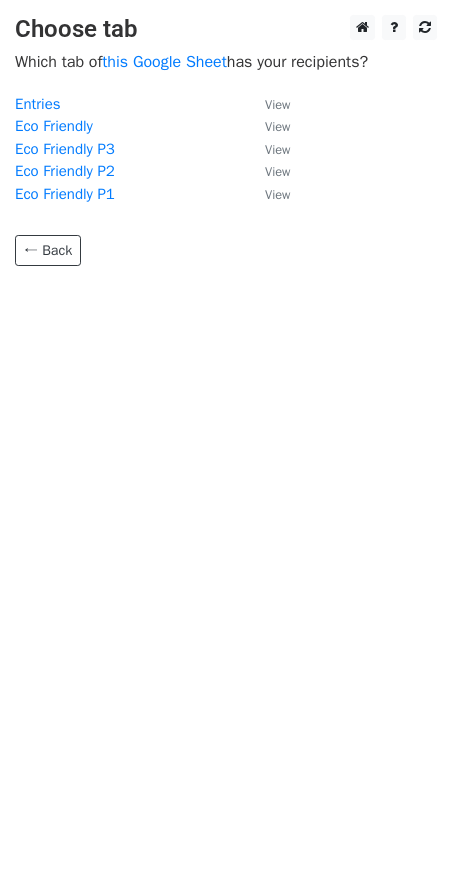 scroll, scrollTop: 0, scrollLeft: 0, axis: both 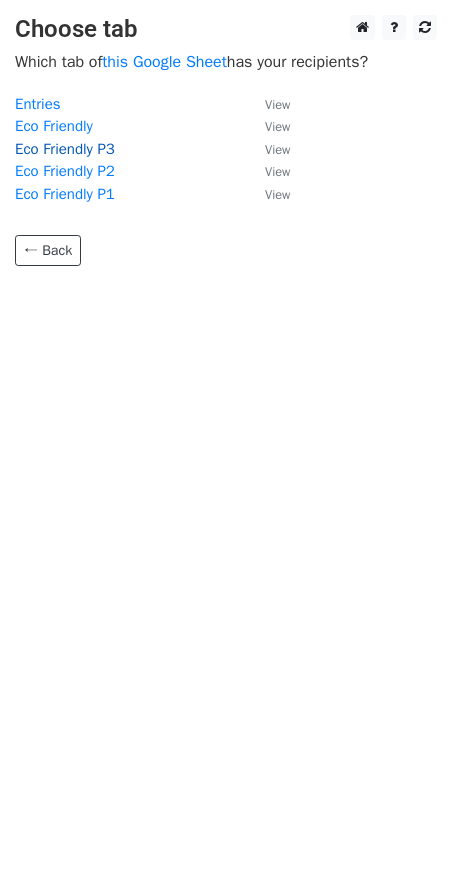 click on "Eco Friendly P3" at bounding box center [65, 149] 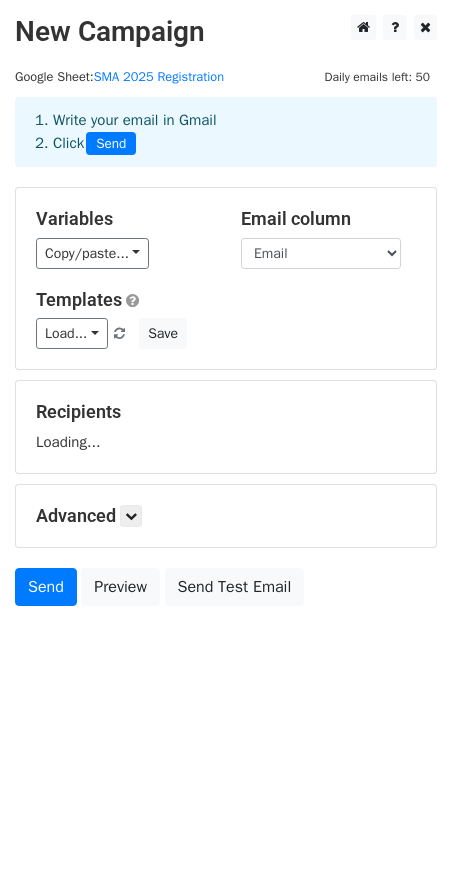 scroll, scrollTop: 0, scrollLeft: 0, axis: both 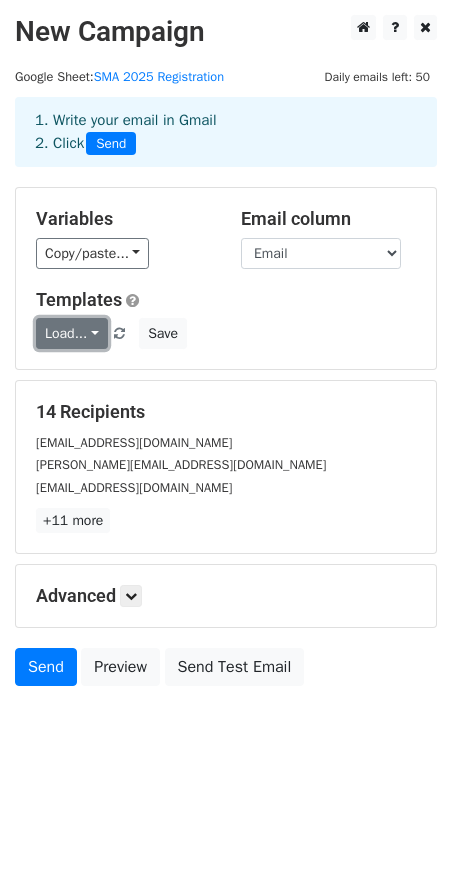 click on "Load..." at bounding box center [72, 333] 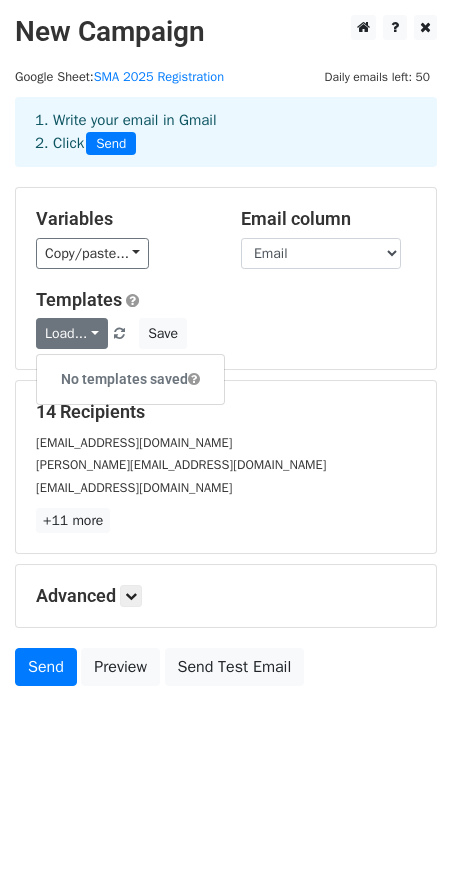 click on "Load...
No templates saved
Save" at bounding box center [226, 333] 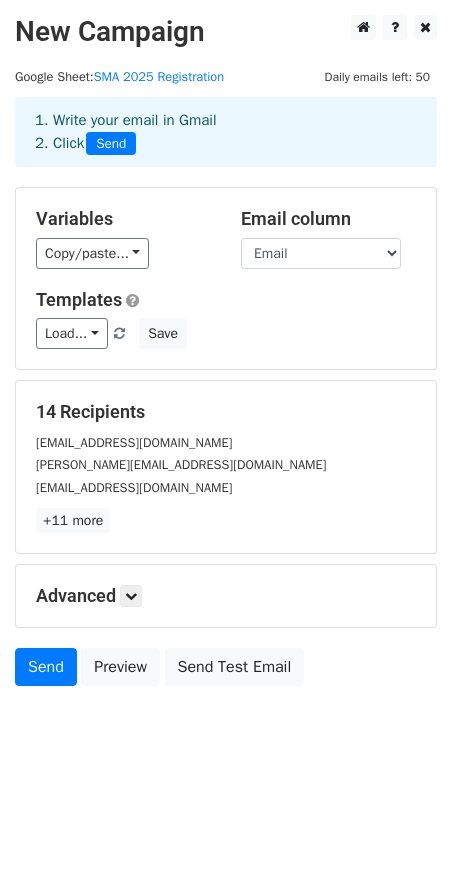 click on "Load...
No templates saved
Save" at bounding box center [226, 333] 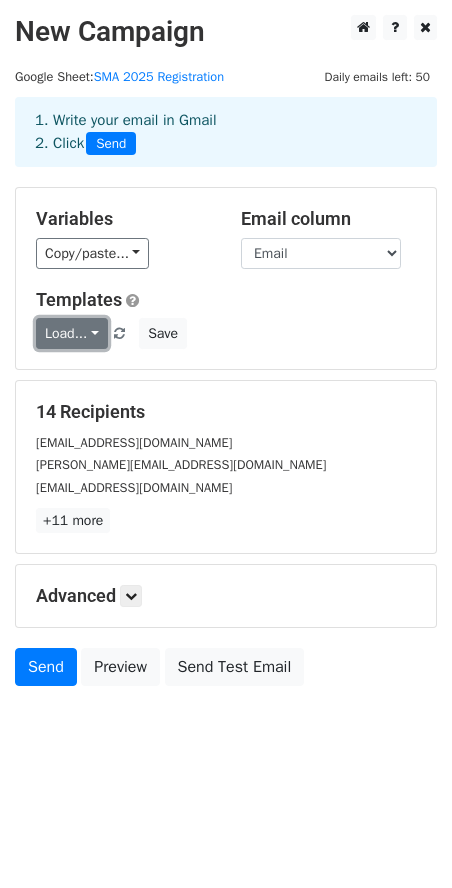click on "Load..." at bounding box center (72, 333) 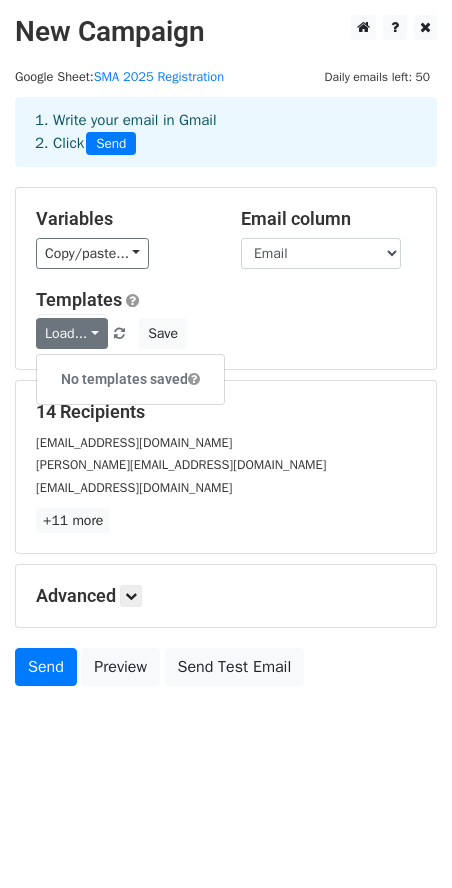 click on "Load...
No templates saved
Save" at bounding box center [226, 333] 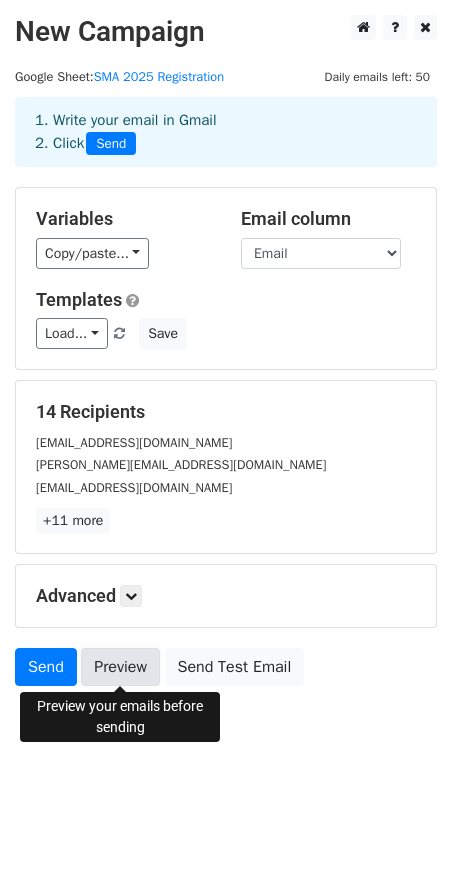 click on "Preview" at bounding box center (120, 667) 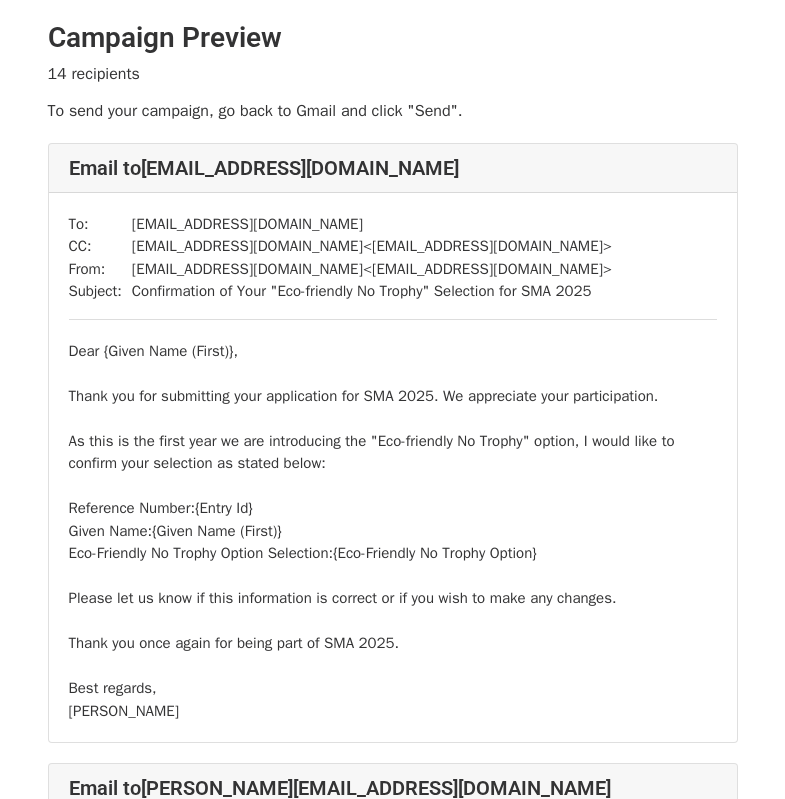 scroll, scrollTop: 0, scrollLeft: 0, axis: both 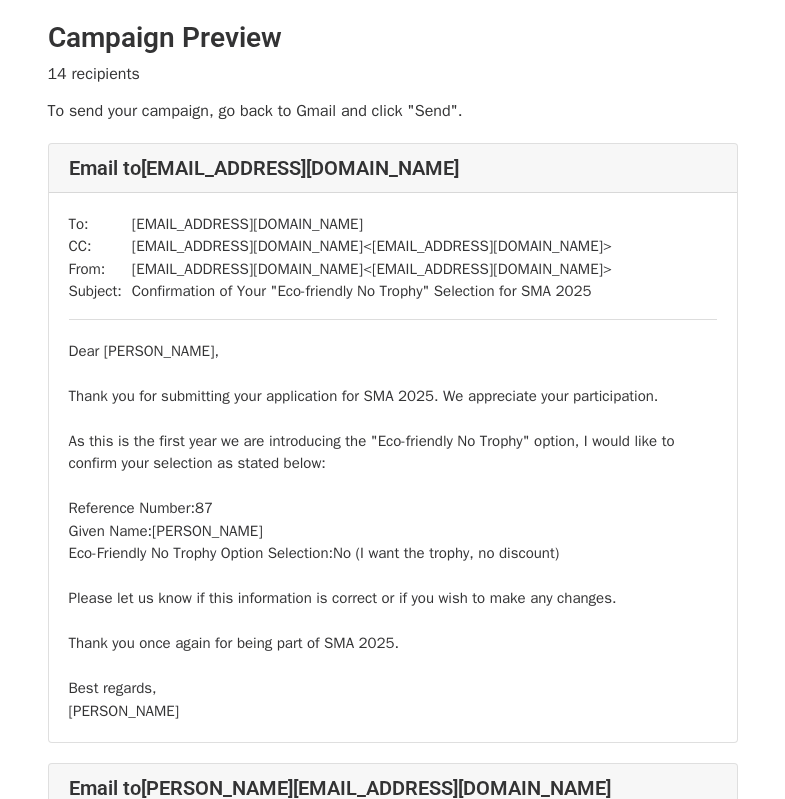click on "Dear Julius Chen, Thank you for submitting your application for SMA 2025. We appreciate your participation. As this is the first year we are introducing the "Eco-friendly No Trophy" option, I would like to confirm your selection as stated below: Reference Number:  87 Given Name:  Julius Chen Eco-Friendly No Trophy Option Selection:  No (I want the trophy, no discount) Please let us know if this information is correct or if you wish to make any changes. Thank you once again for being part of SMA 2025. Best regards, Daniel" at bounding box center (393, 531) 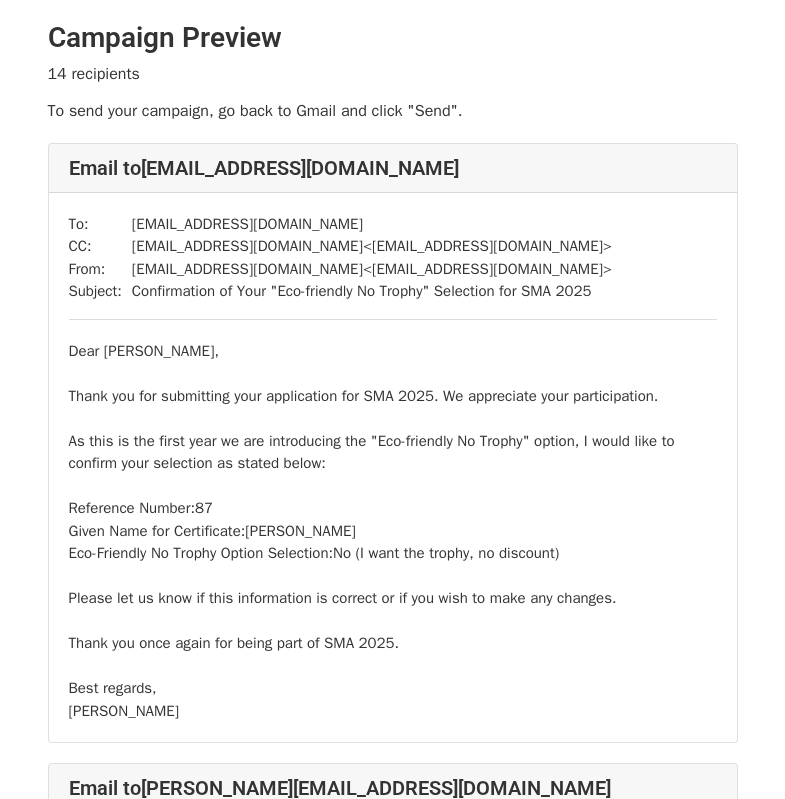 scroll, scrollTop: 0, scrollLeft: 0, axis: both 